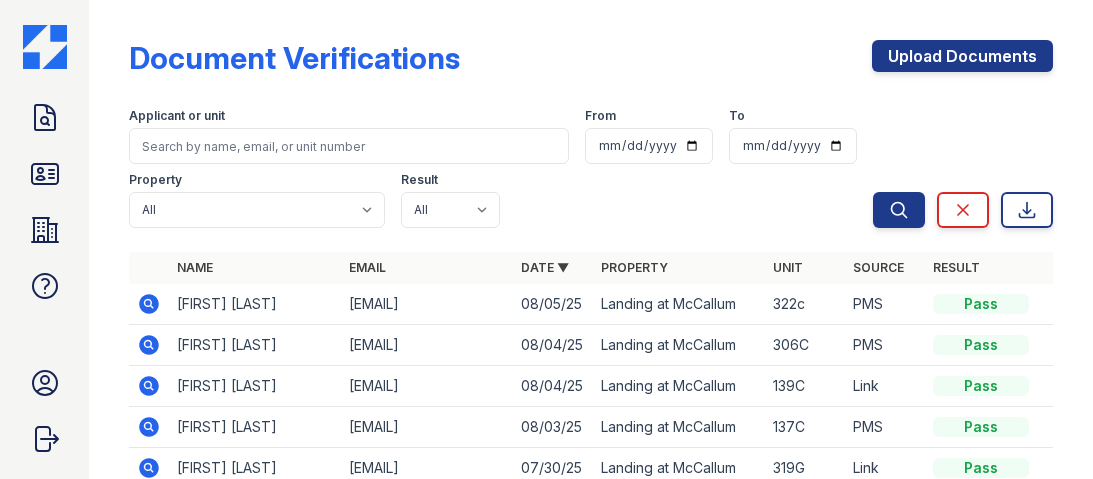 scroll, scrollTop: 0, scrollLeft: 0, axis: both 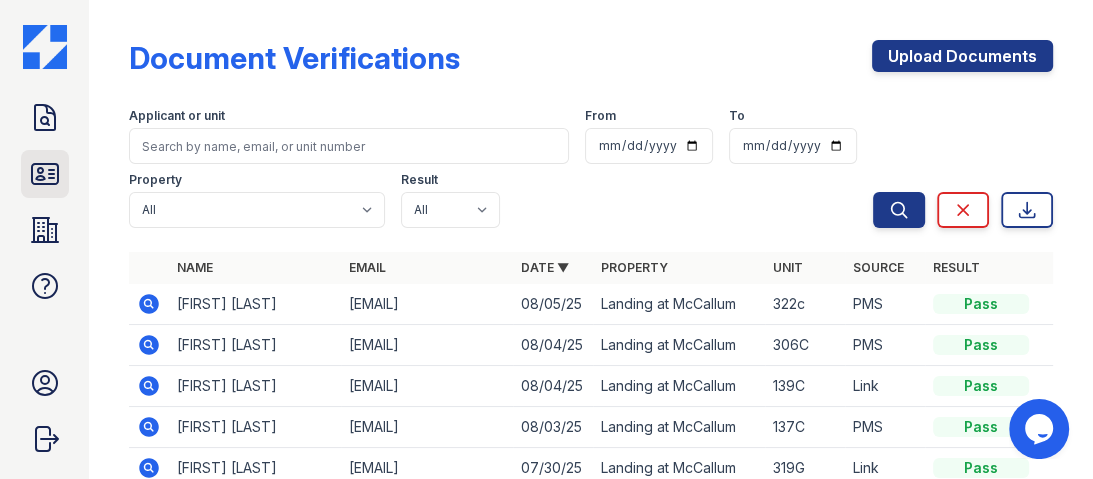 click 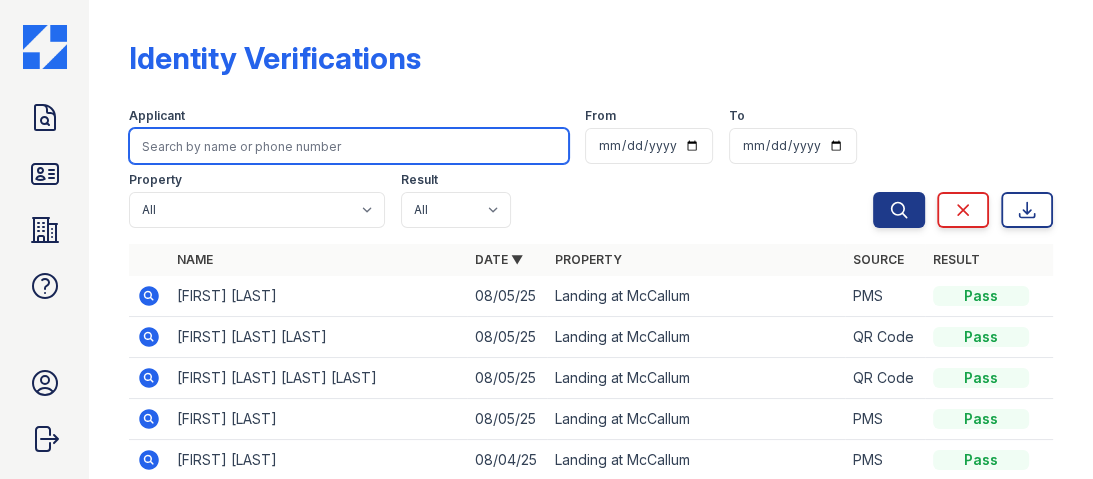 click at bounding box center (349, 146) 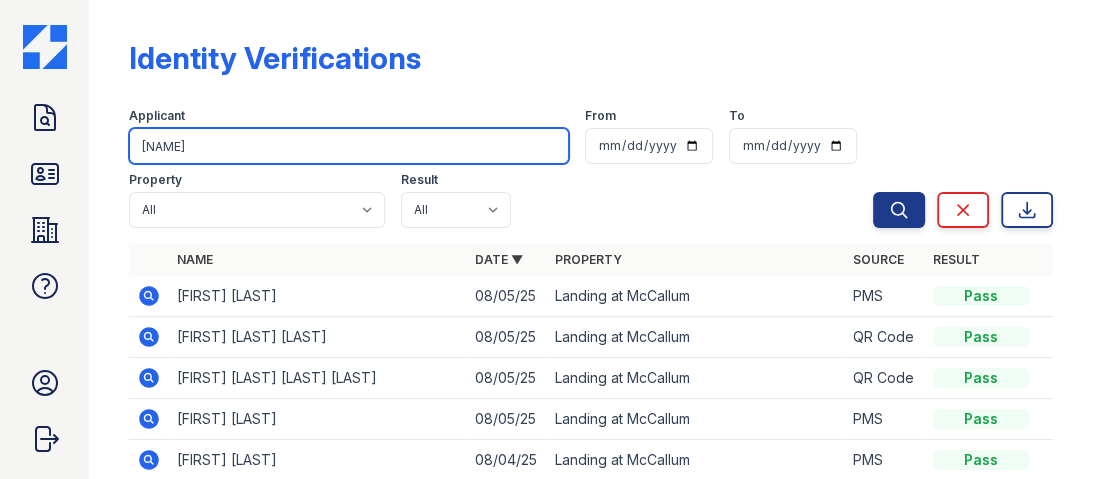 type on "[NAME]" 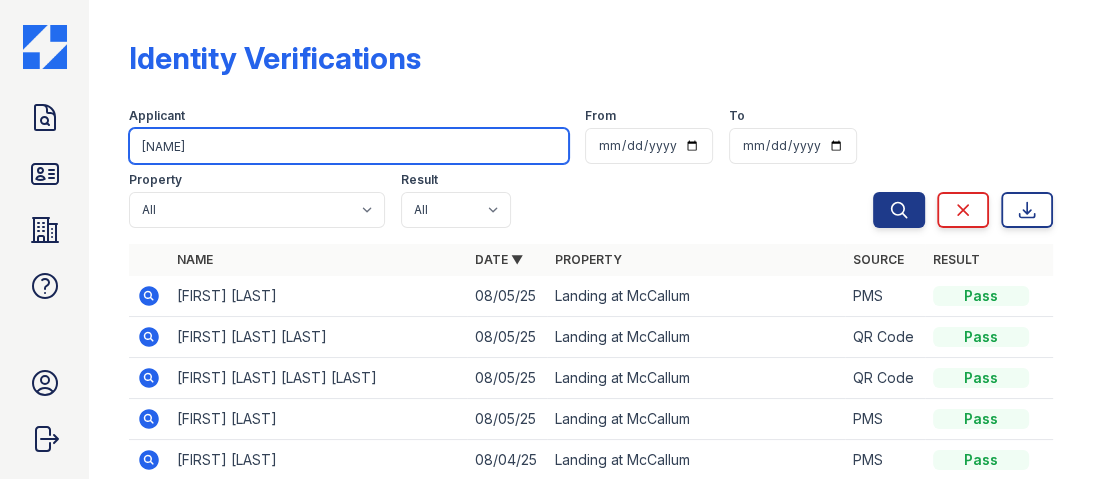 click on "Search" at bounding box center (899, 210) 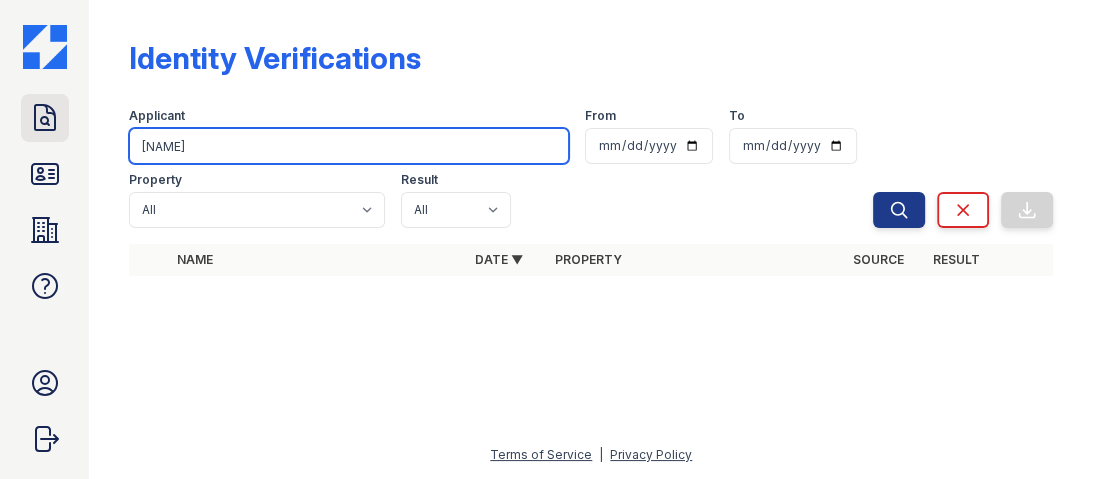 drag, startPoint x: 184, startPoint y: 150, endPoint x: 33, endPoint y: 129, distance: 152.45328 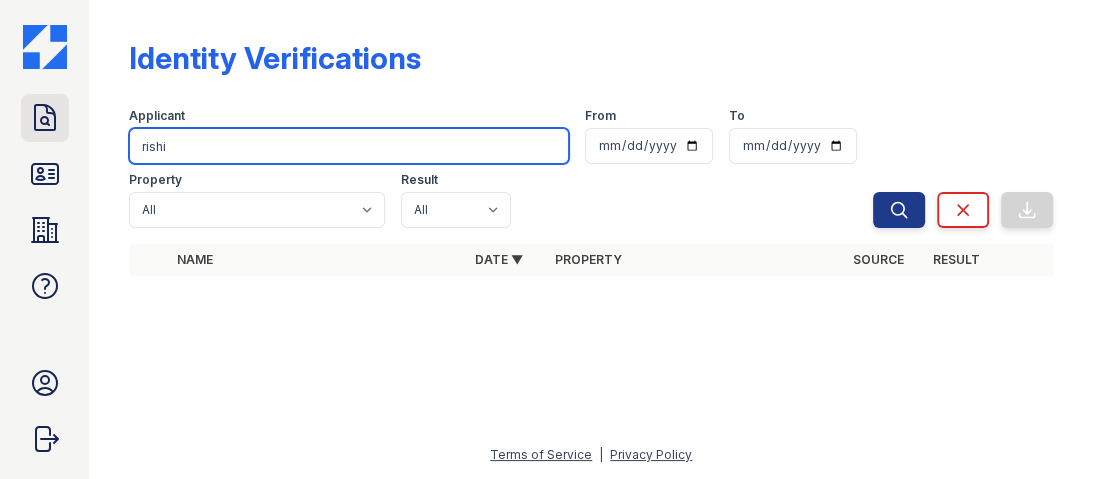 type on "rishi" 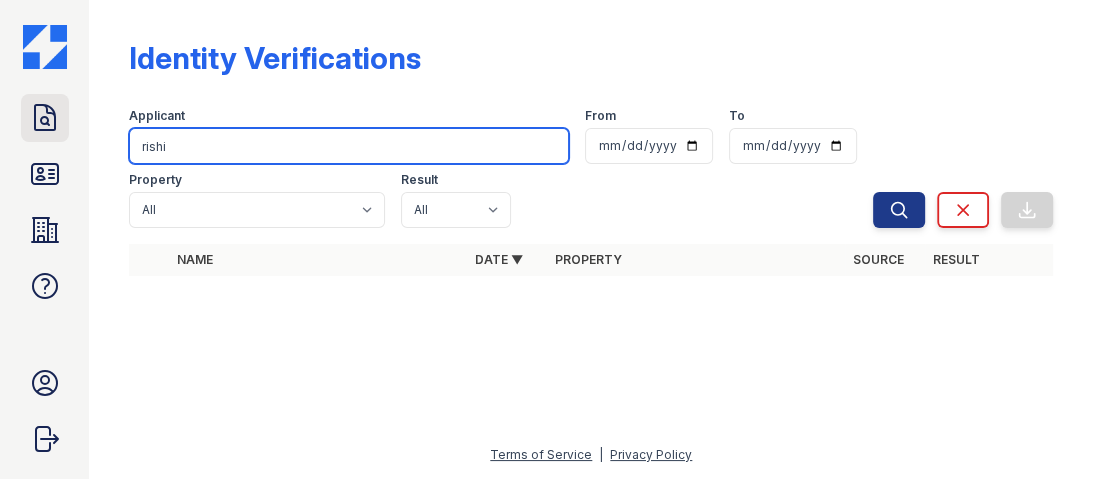 click on "Search" at bounding box center [899, 210] 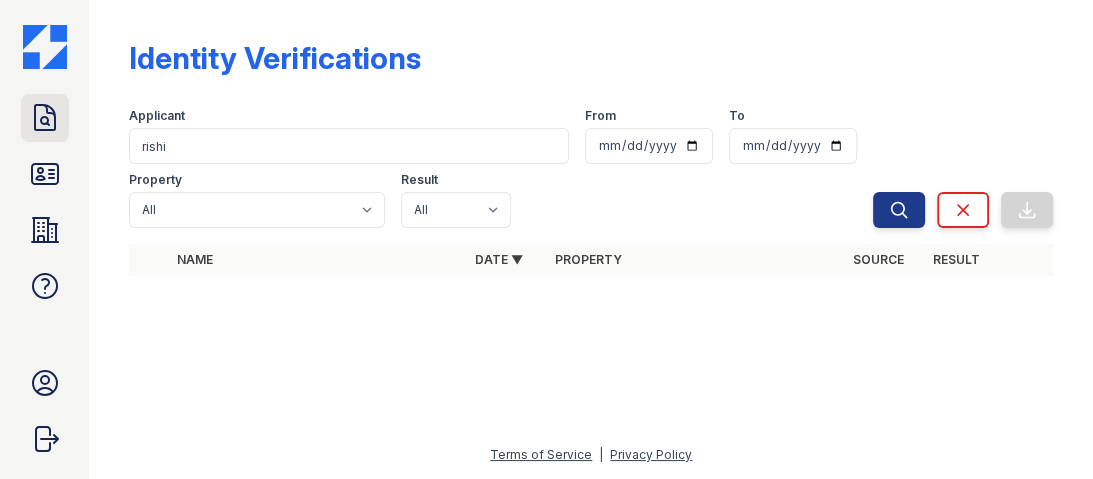 click 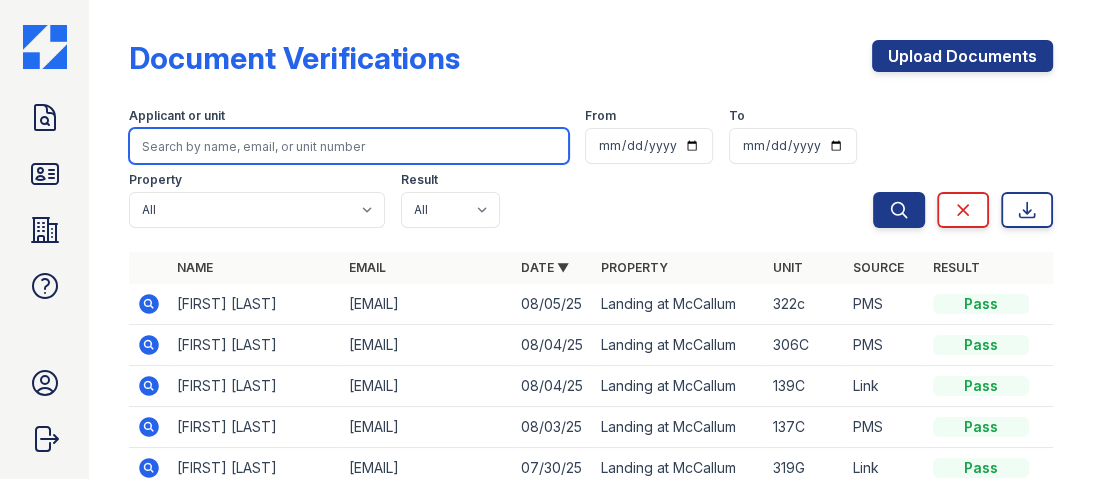 click at bounding box center (349, 146) 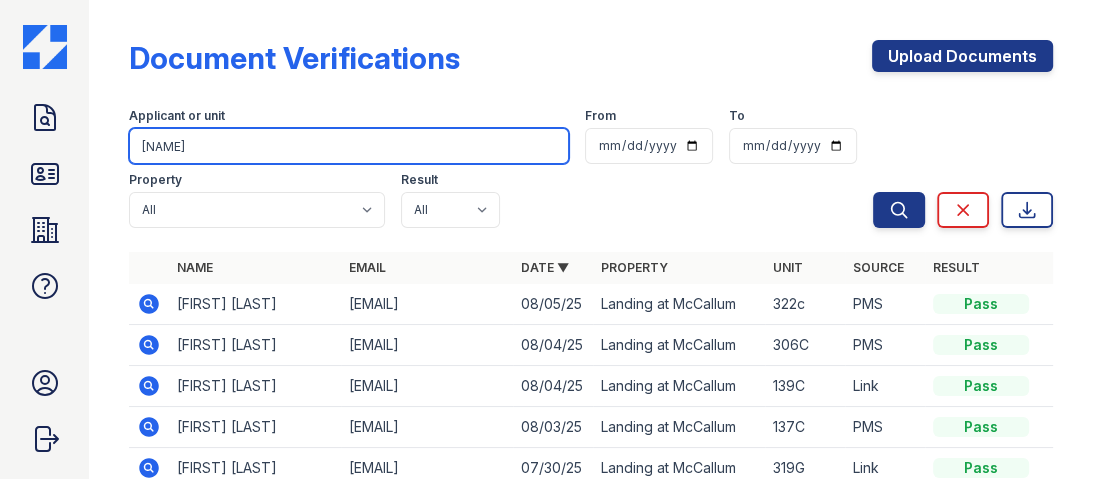 type on "[NAME]" 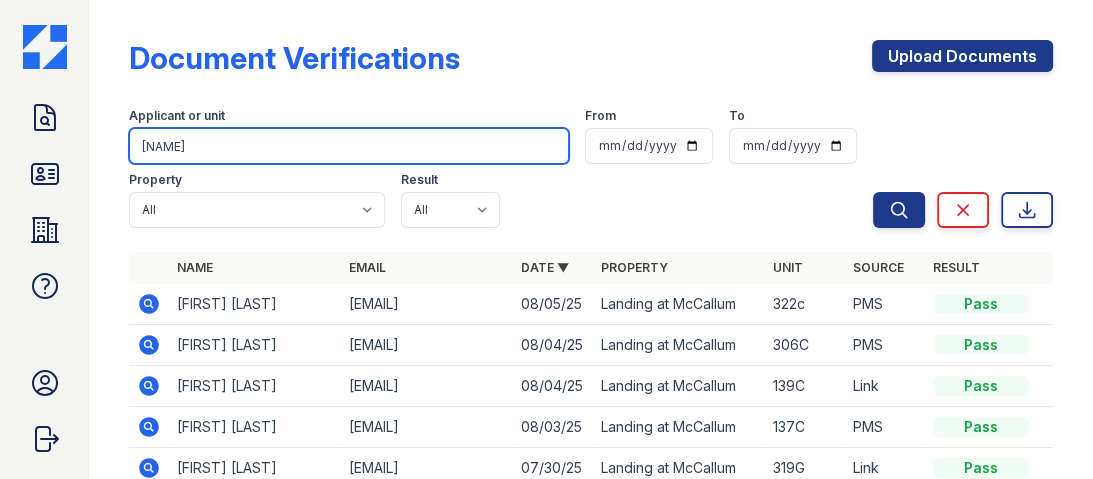 click on "Search" at bounding box center (899, 210) 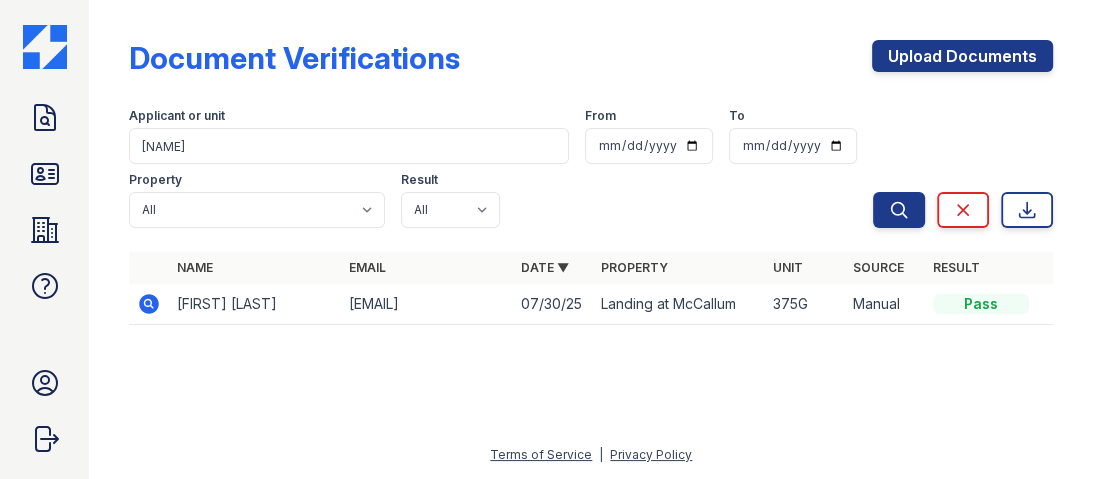 click on "[FIRST] [LAST]" at bounding box center [255, 304] 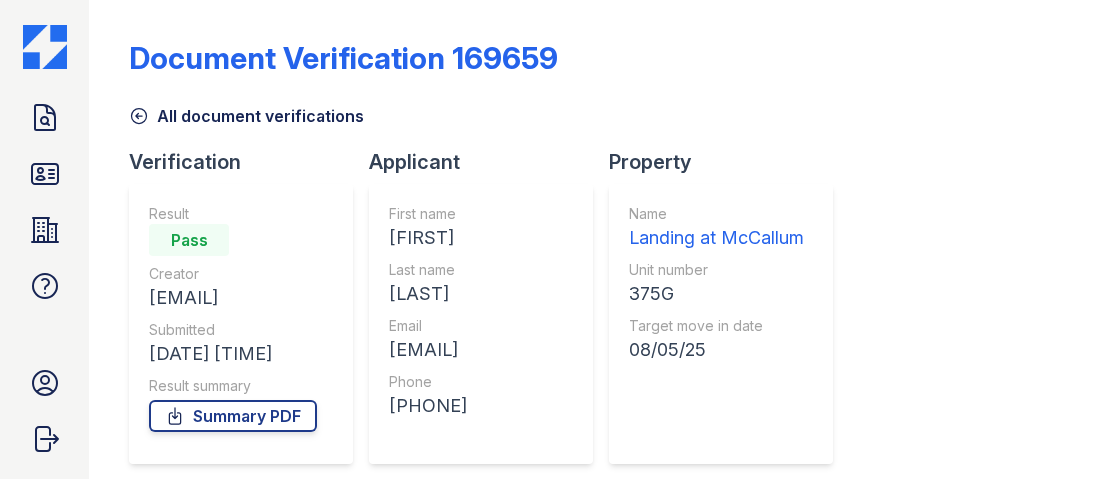 scroll, scrollTop: 0, scrollLeft: 0, axis: both 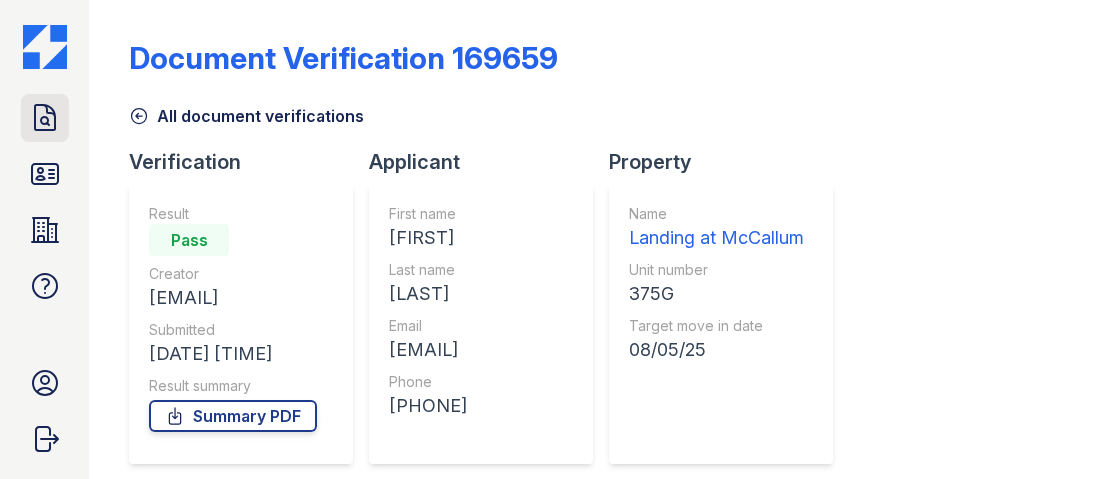 click 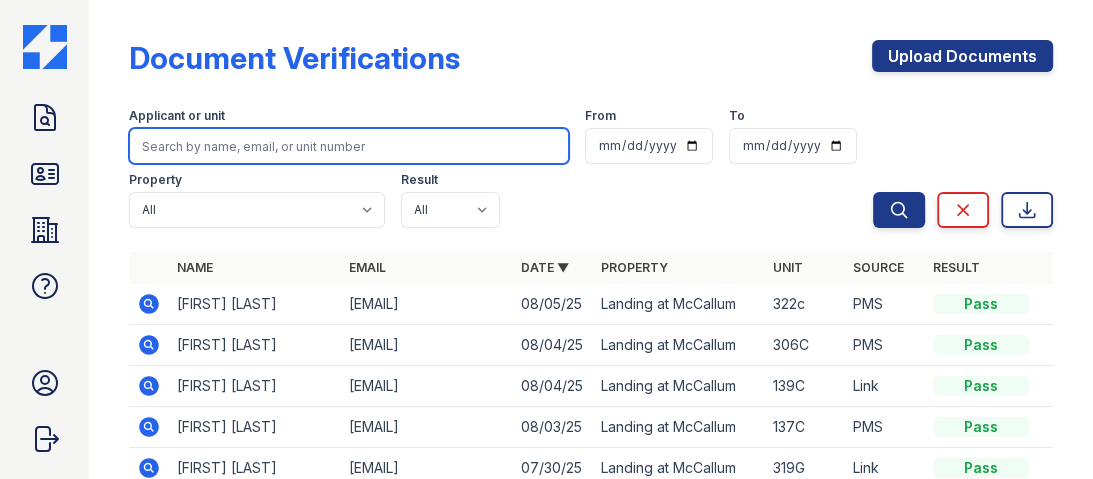 click at bounding box center [349, 146] 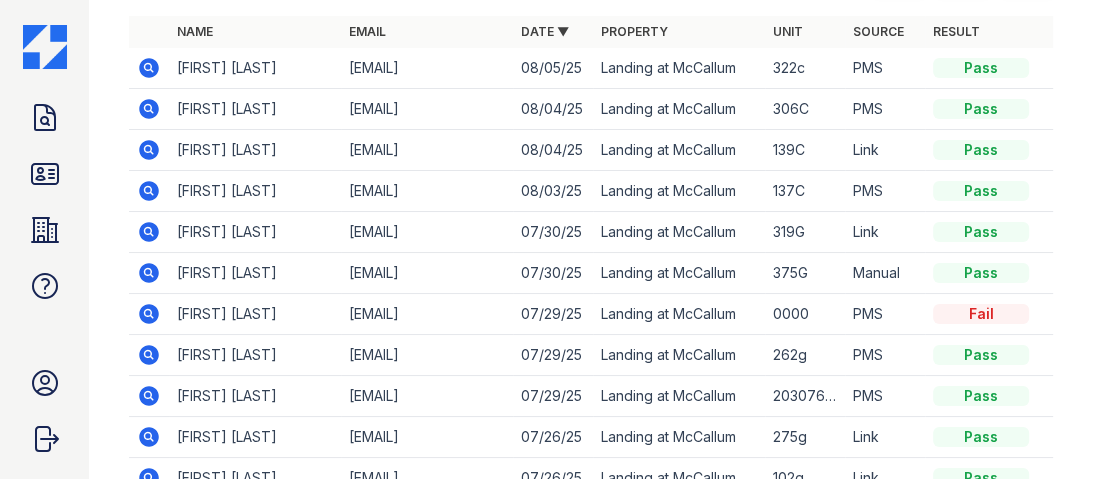 scroll, scrollTop: 240, scrollLeft: 0, axis: vertical 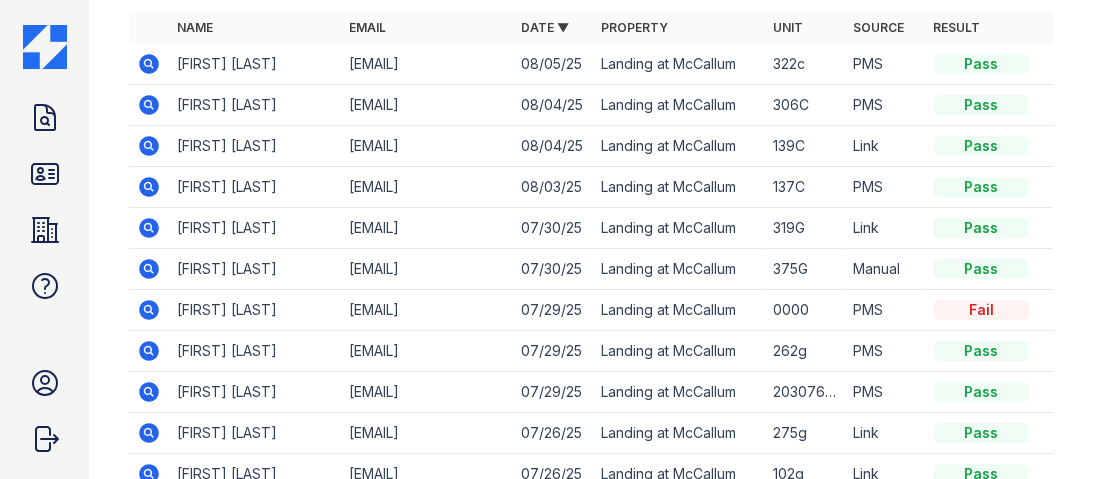 click 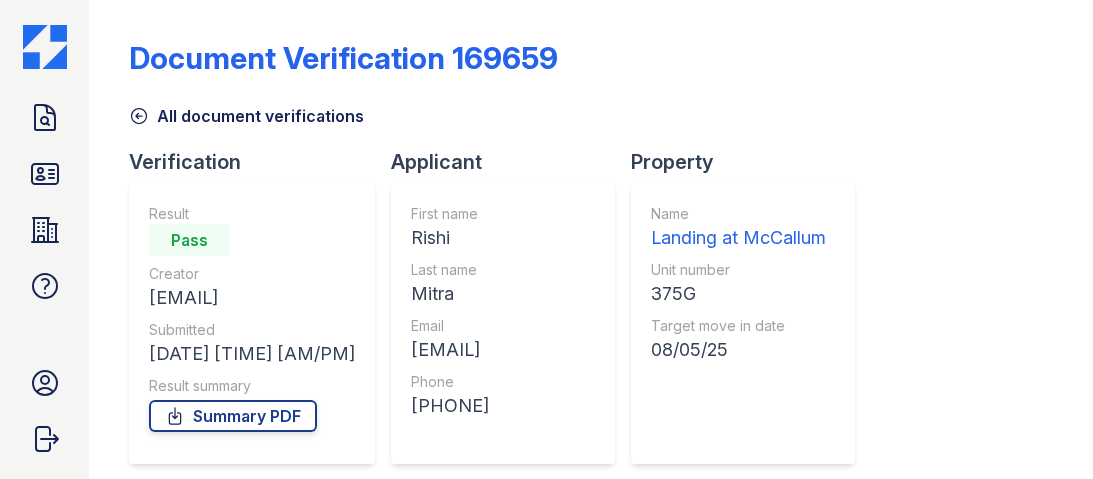 scroll, scrollTop: 0, scrollLeft: 0, axis: both 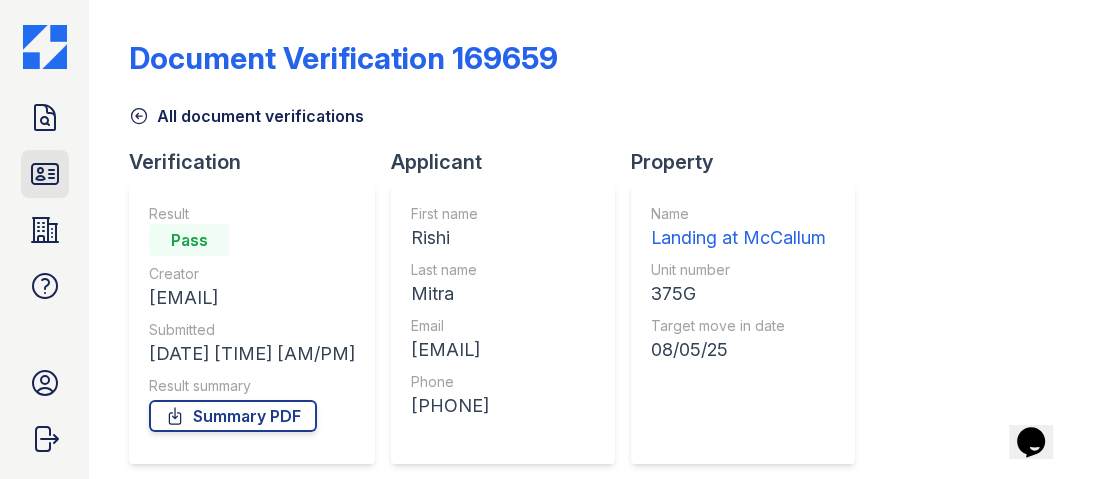 click on "ID Verifications" at bounding box center (45, 174) 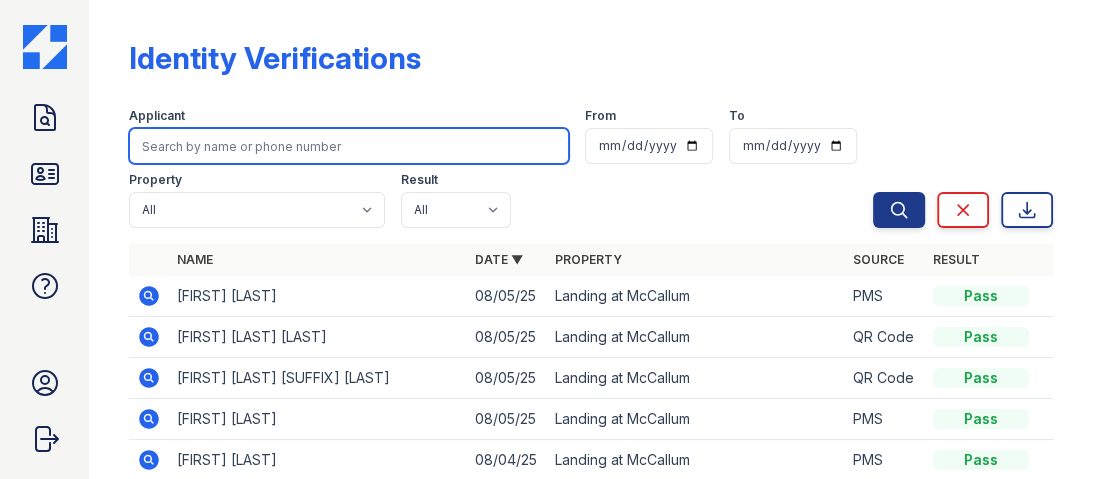 click at bounding box center [349, 146] 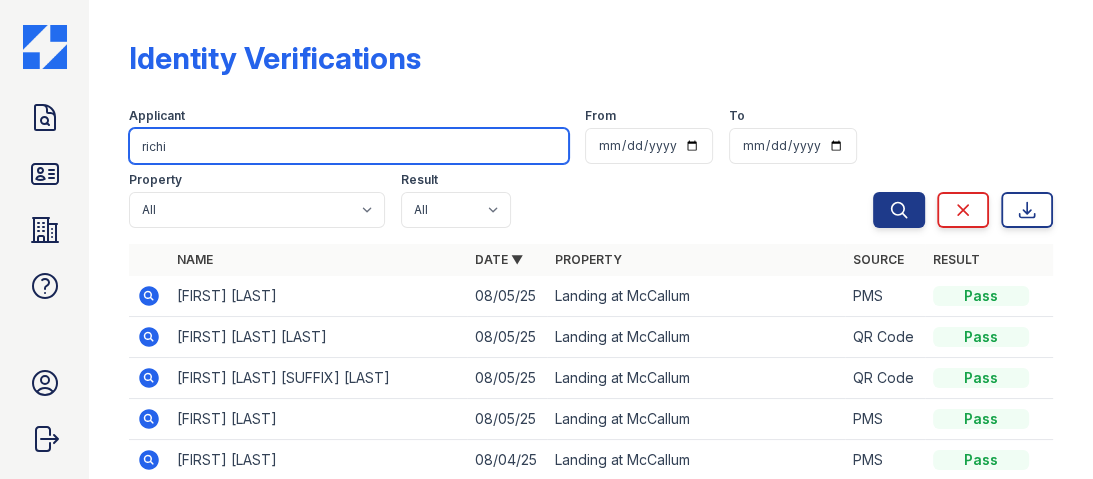 type on "richi" 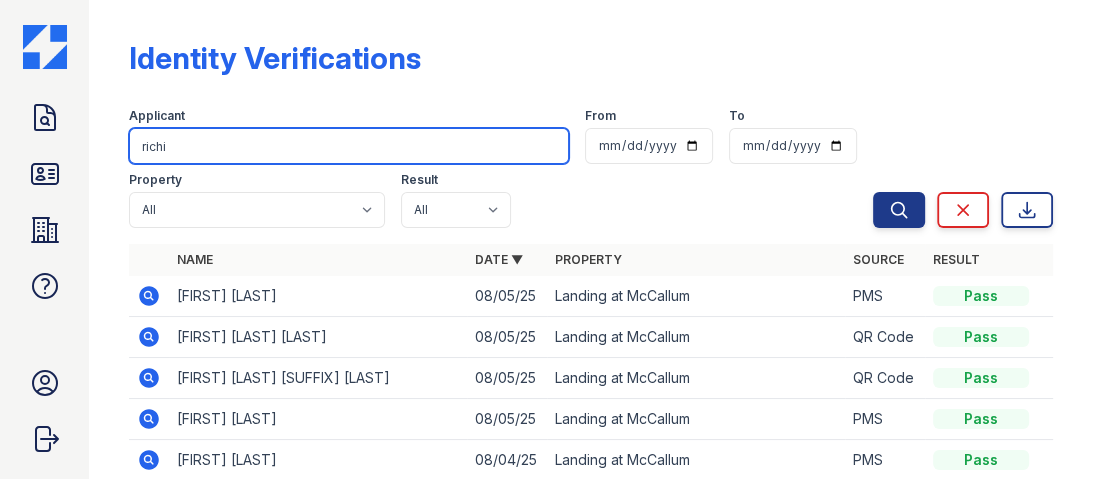 click on "Search" at bounding box center (899, 210) 